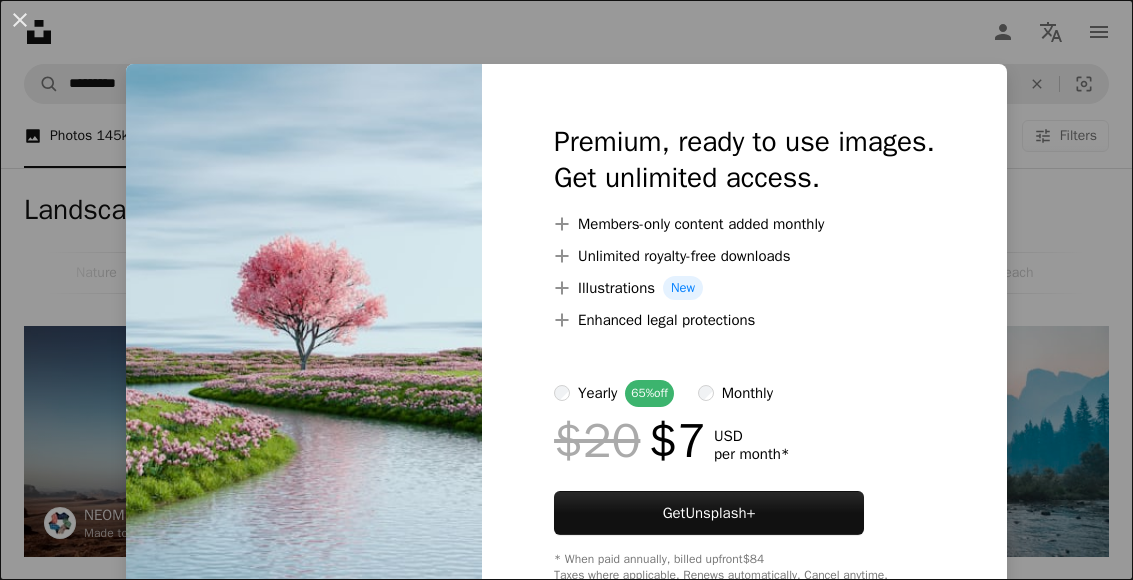 scroll, scrollTop: 10364, scrollLeft: 0, axis: vertical 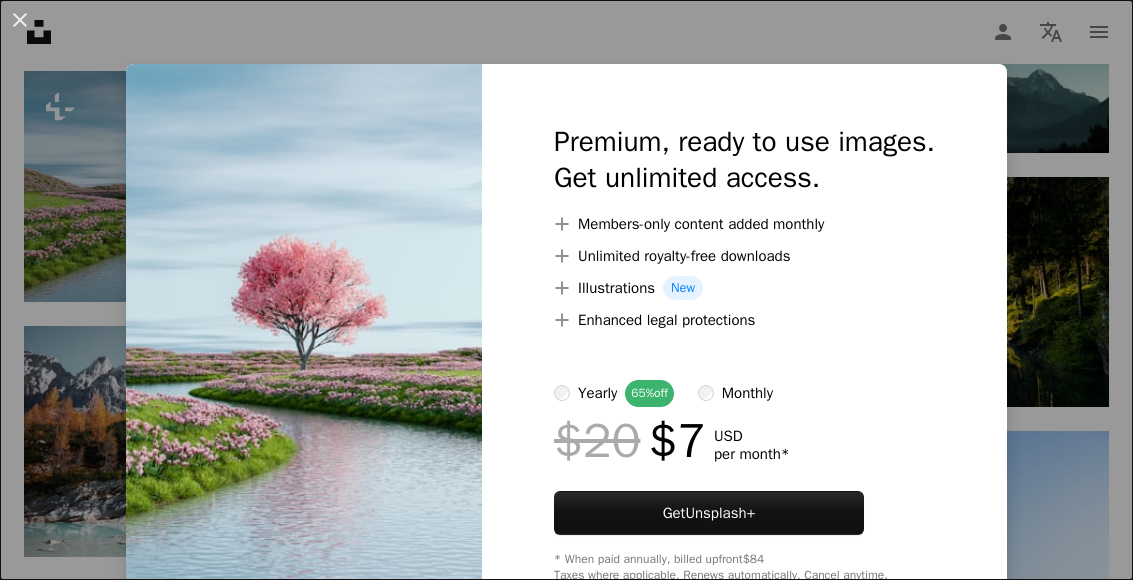 click on "An X shape Premium, ready to use images. Get unlimited access. A plus sign Members-only content added monthly A plus sign Unlimited royalty-free downloads A plus sign Illustrations  New A plus sign Enhanced legal protections yearly 65%  off monthly $20   $7 USD per month * Get  Unsplash+ * When paid annually, billed upfront  $84 Taxes where applicable. Renews automatically. Cancel anytime." at bounding box center [566, 290] 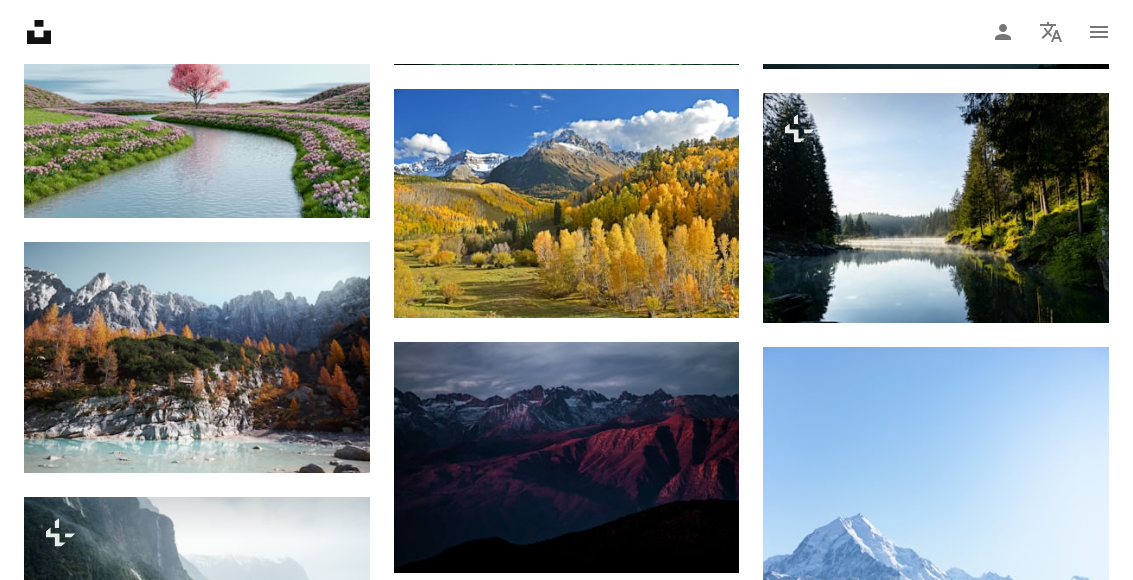 scroll, scrollTop: 10451, scrollLeft: 0, axis: vertical 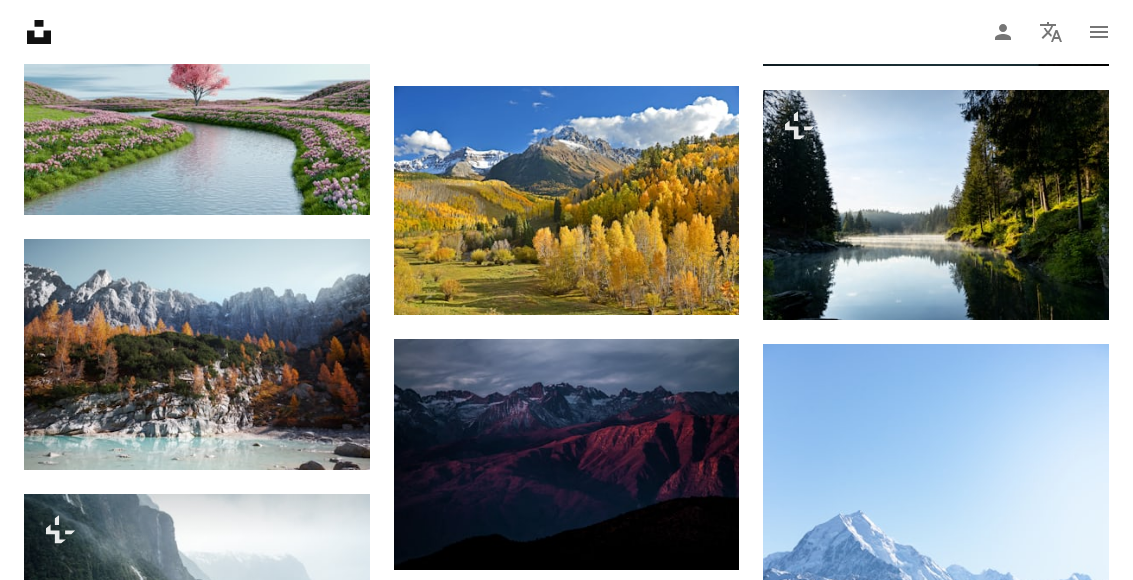 click on "A plus sign" 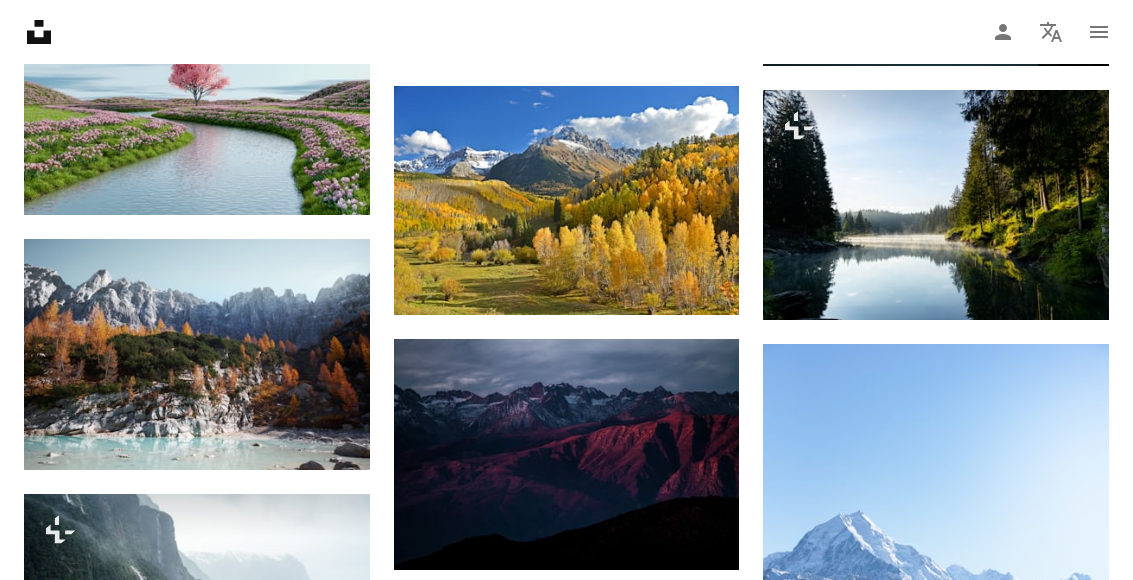 click on "An X shape Join Unsplash Already have an account?  Login First name Last name Email Username  (only letters, numbers and underscores) Password  (min. 8 char) Join By joining, you agree to the  Terms  and  Privacy Policy ." at bounding box center [566, 3631] 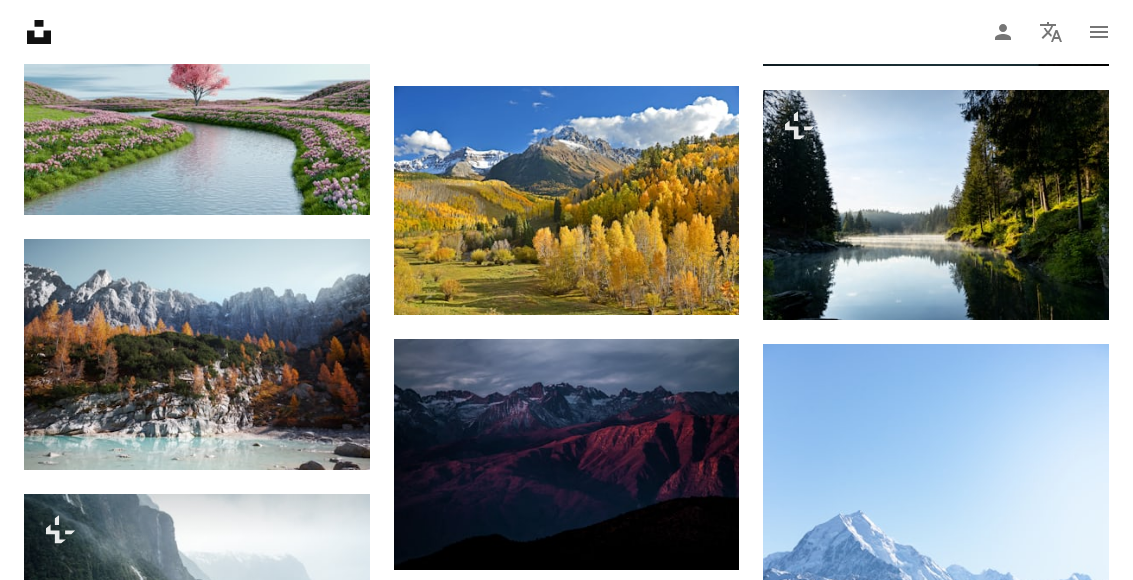 click on "Arrow pointing down" at bounding box center (699, 534) 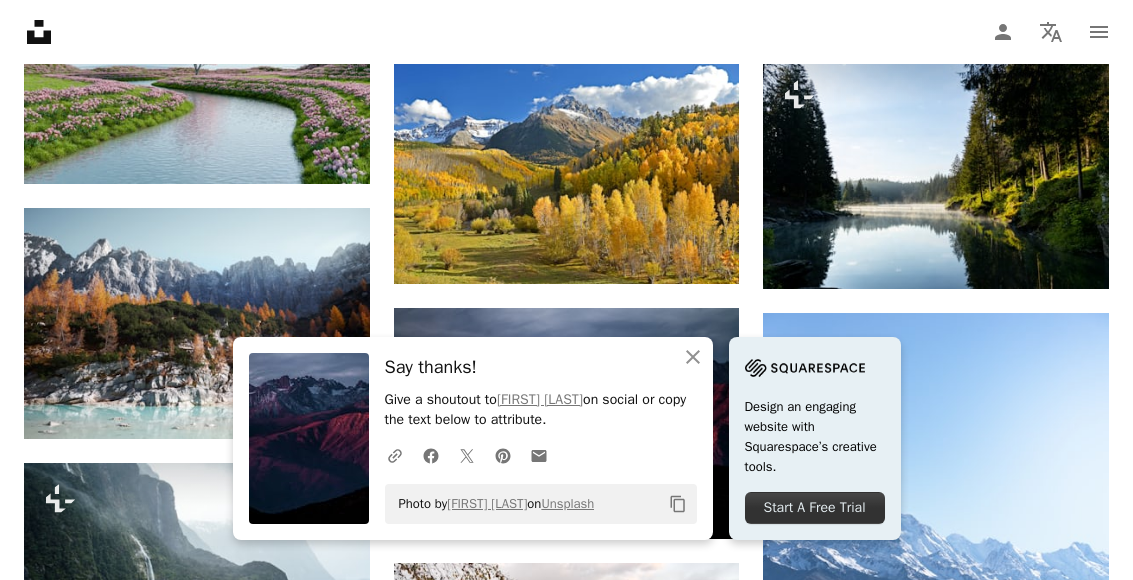 click on "An X shape Close" at bounding box center [693, 357] 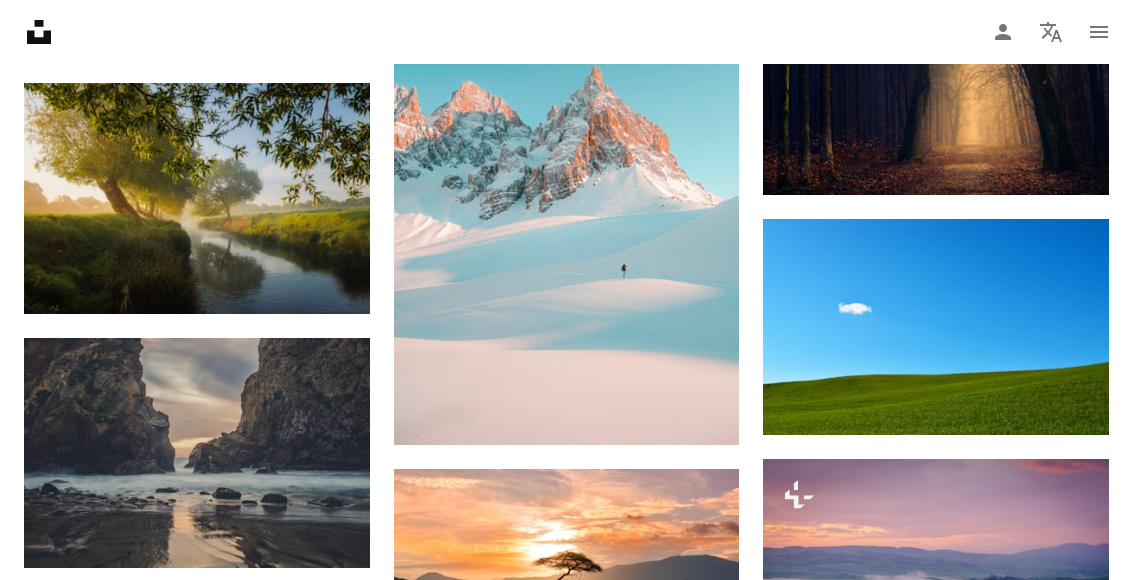 scroll, scrollTop: 11370, scrollLeft: 0, axis: vertical 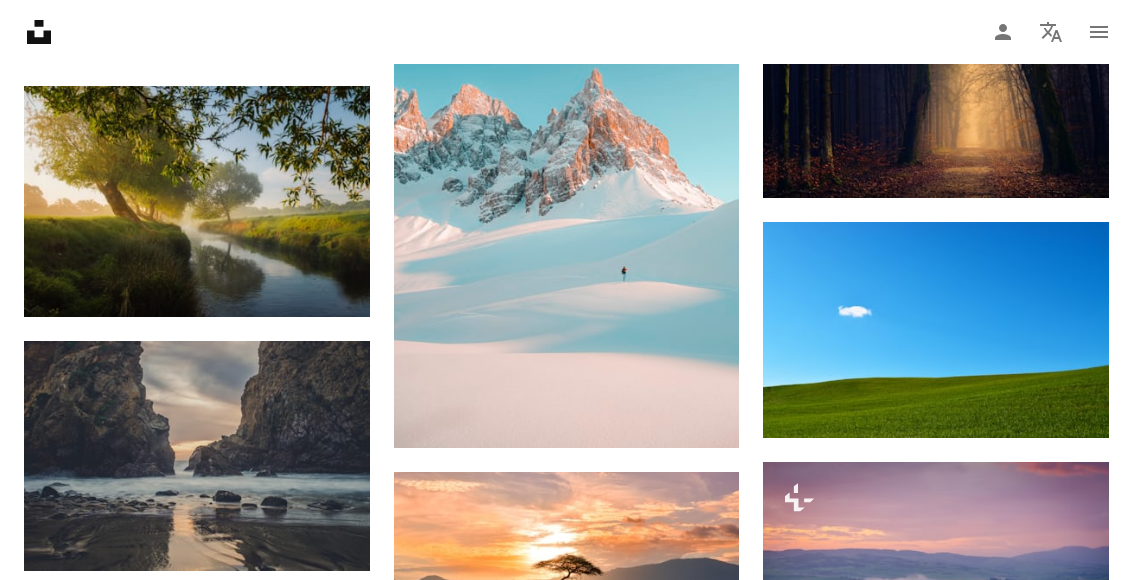 click on "Arrow pointing down" at bounding box center (699, 412) 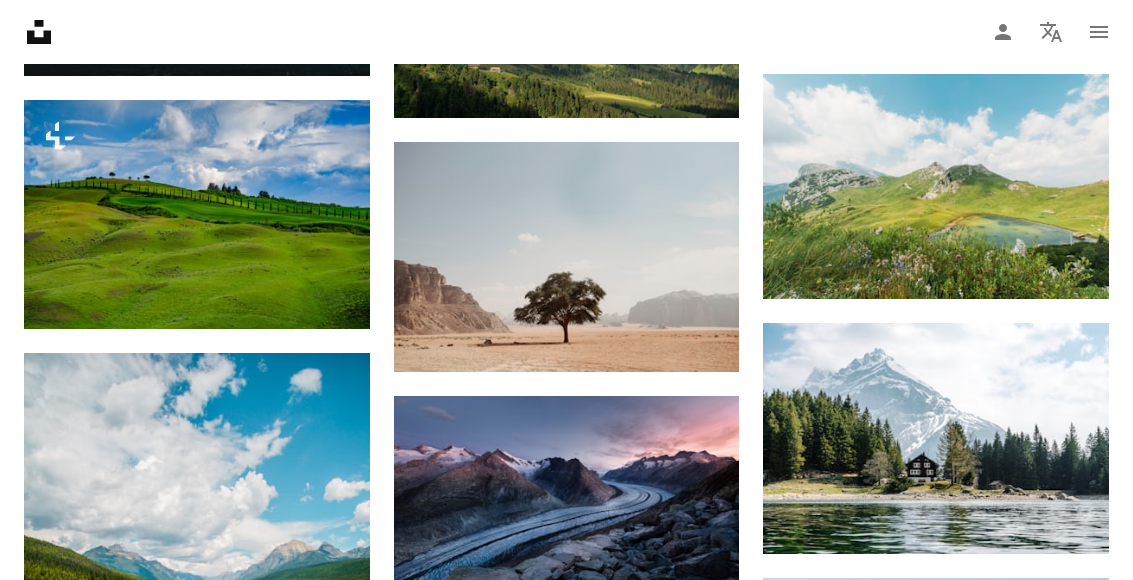 scroll, scrollTop: 14539, scrollLeft: 0, axis: vertical 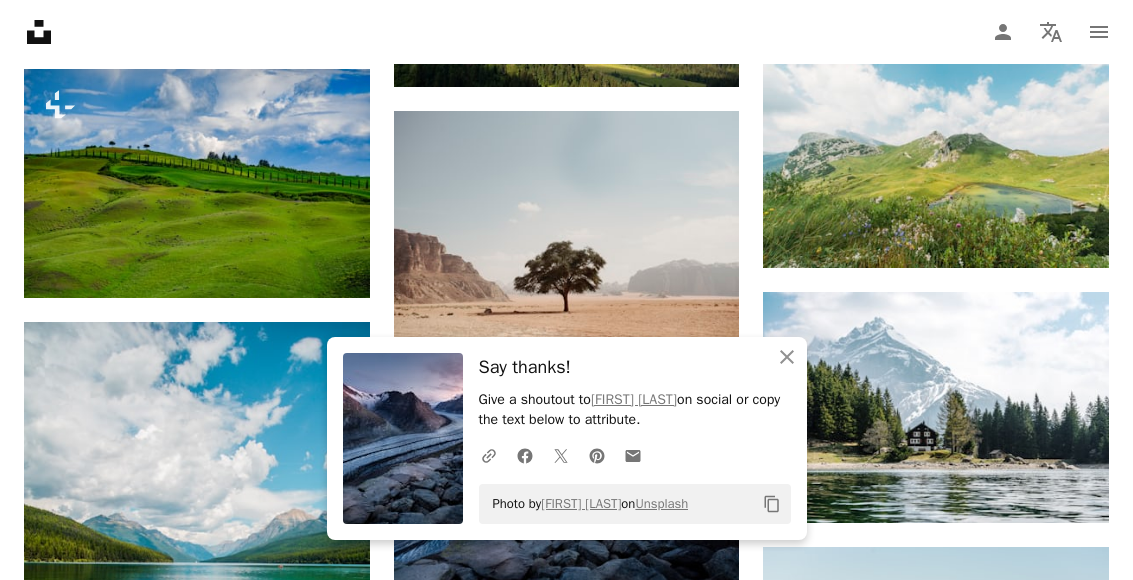 click on "Photo by  [FIRST] [LAST]  on  Unsplash" at bounding box center (586, 504) 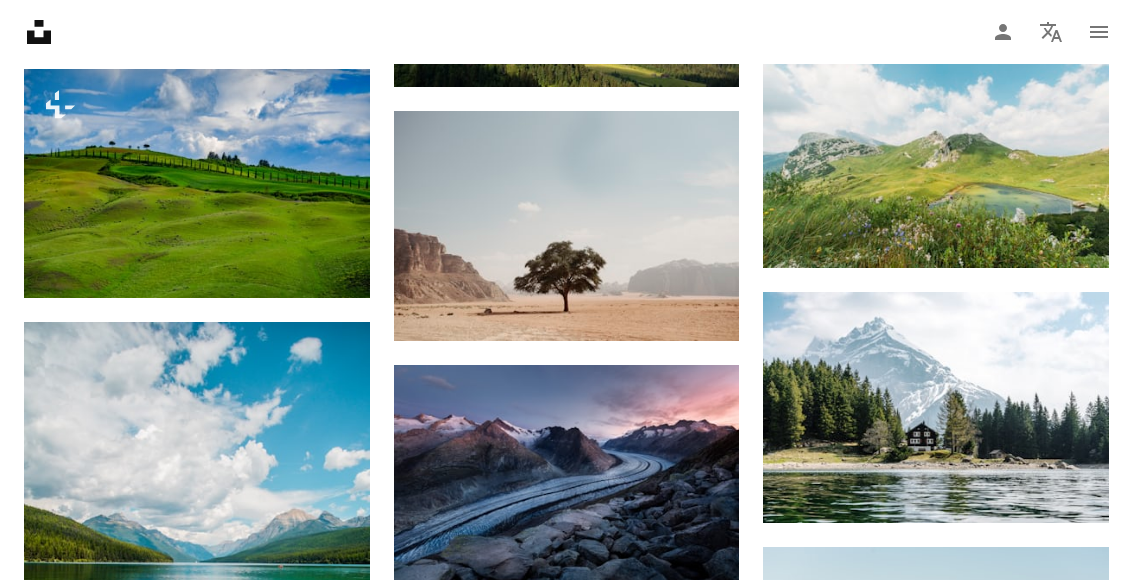 click at bounding box center [567, 480] 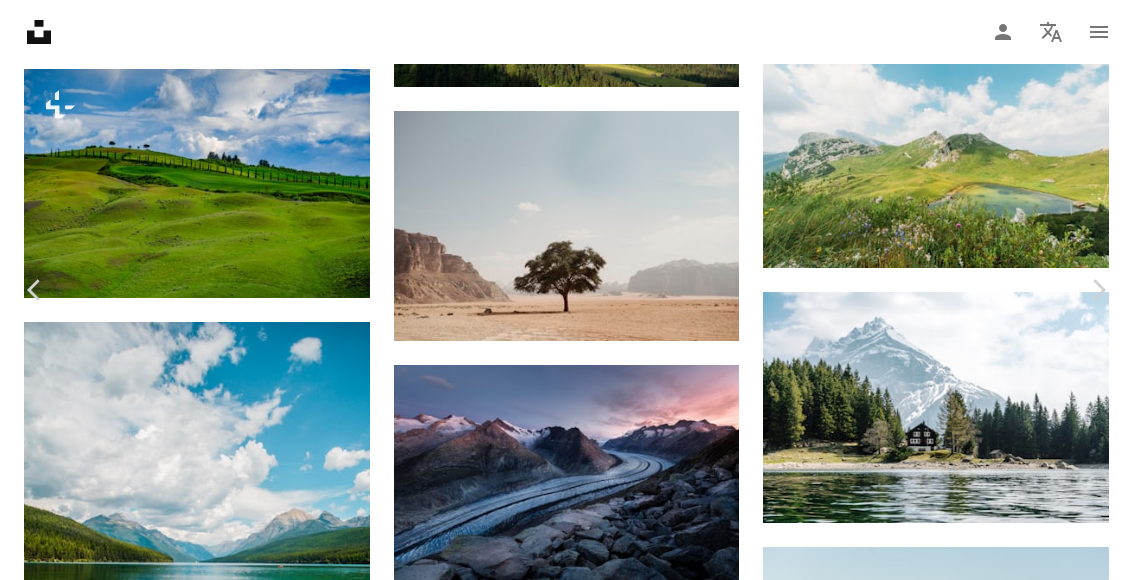 scroll, scrollTop: 67, scrollLeft: 0, axis: vertical 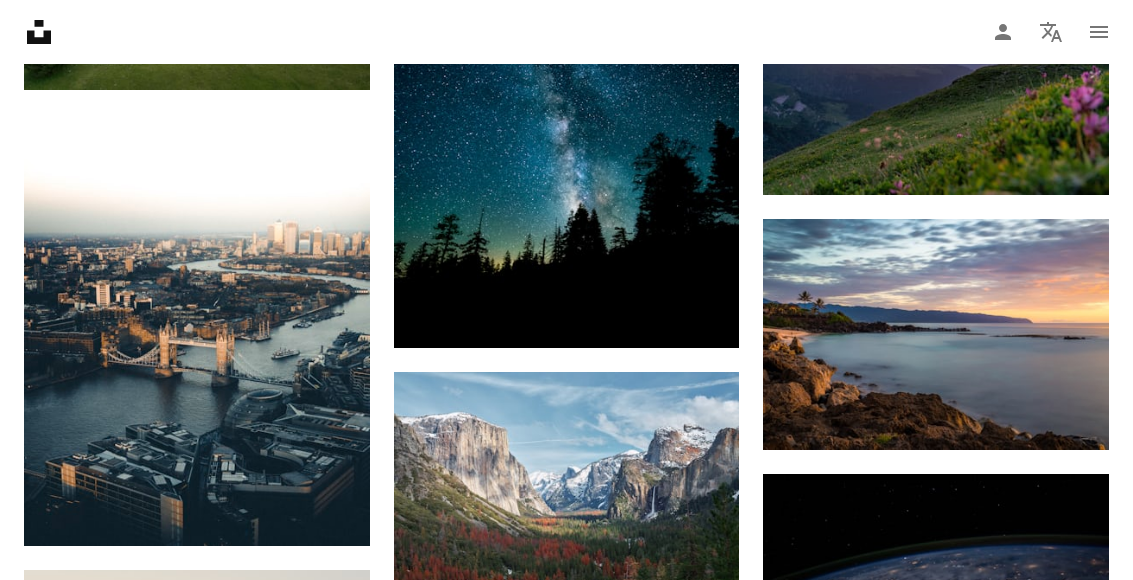 click at bounding box center [197, 330] 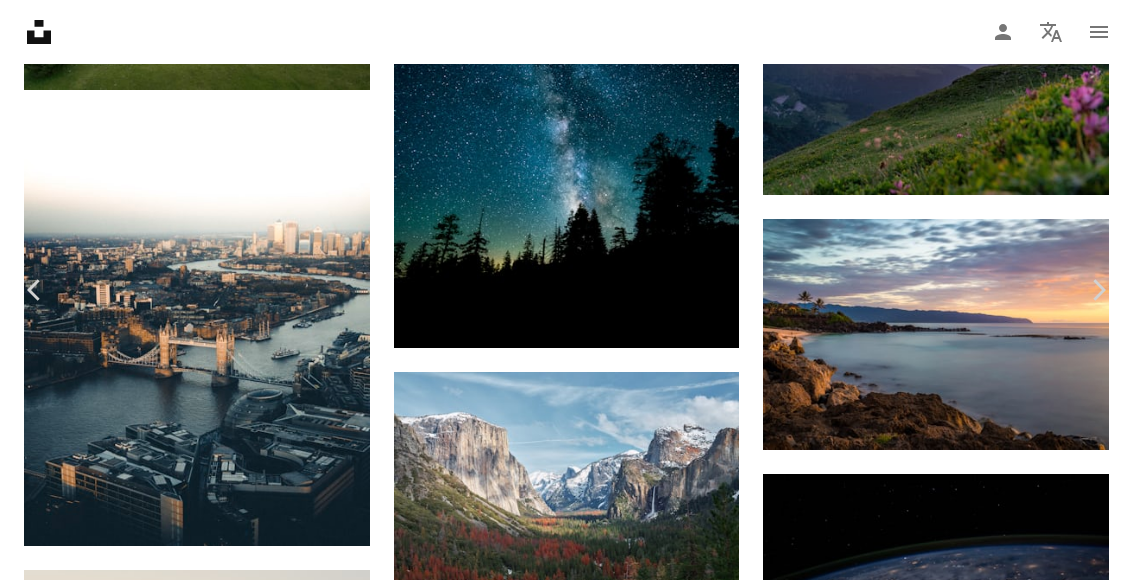 click on "Zoom in" at bounding box center [559, 4157] 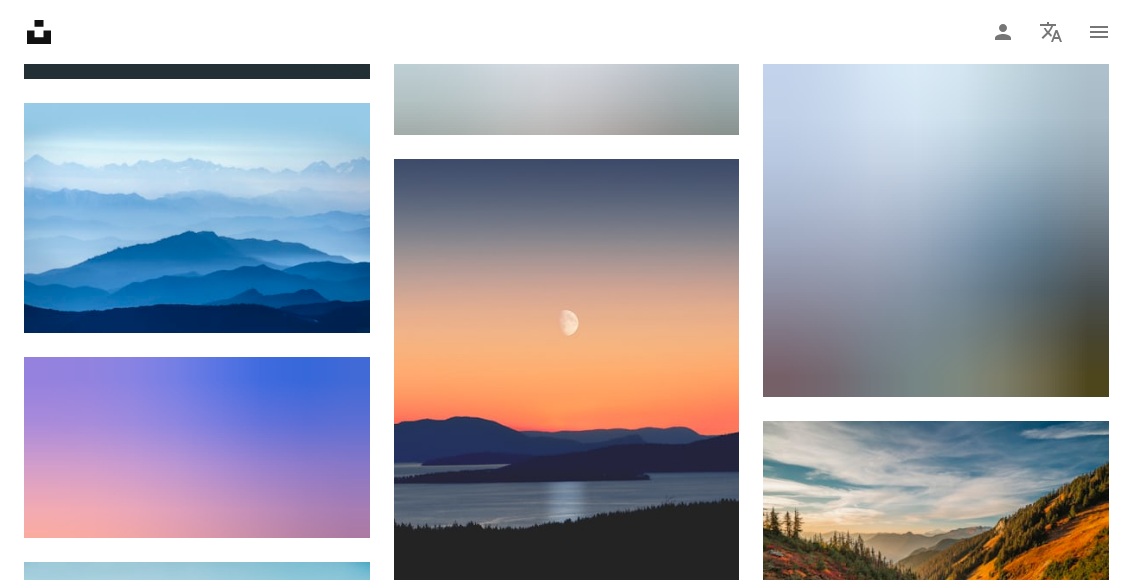 scroll, scrollTop: 16569, scrollLeft: 0, axis: vertical 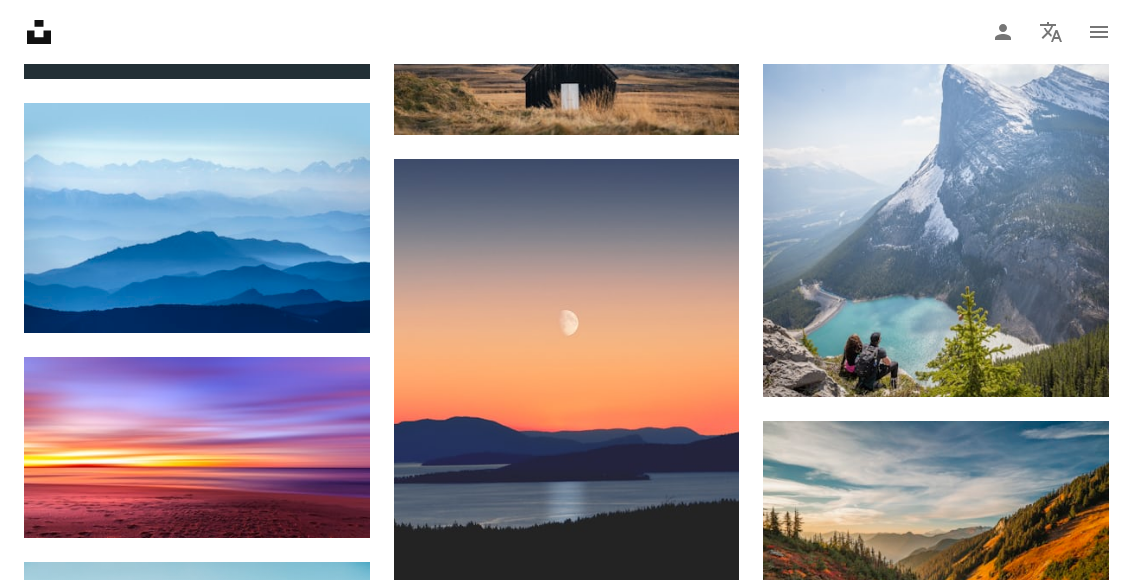 click at bounding box center (197, 447) 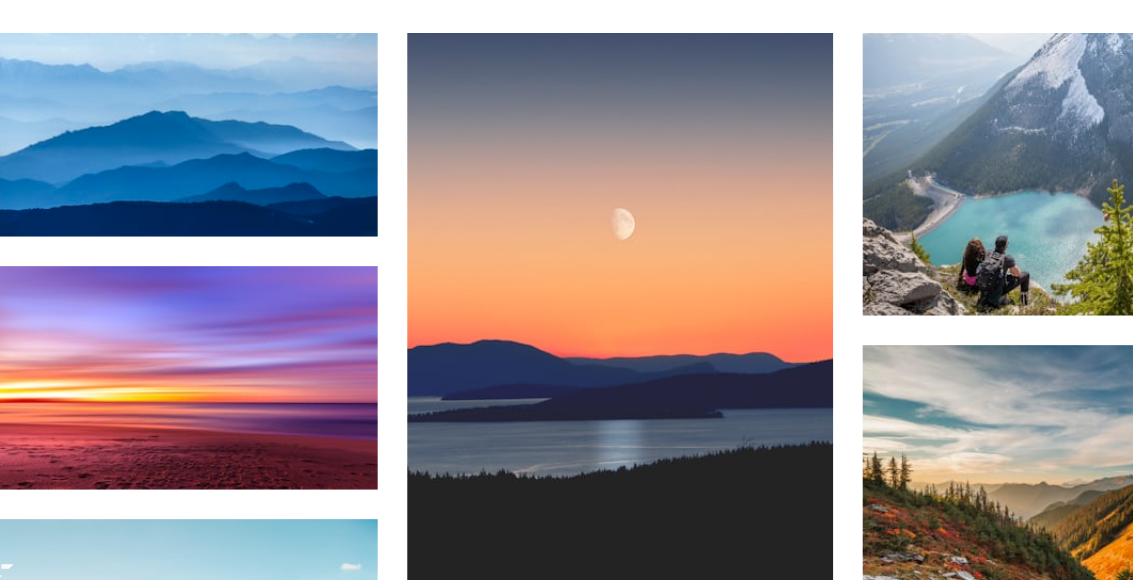 scroll, scrollTop: 16673, scrollLeft: 0, axis: vertical 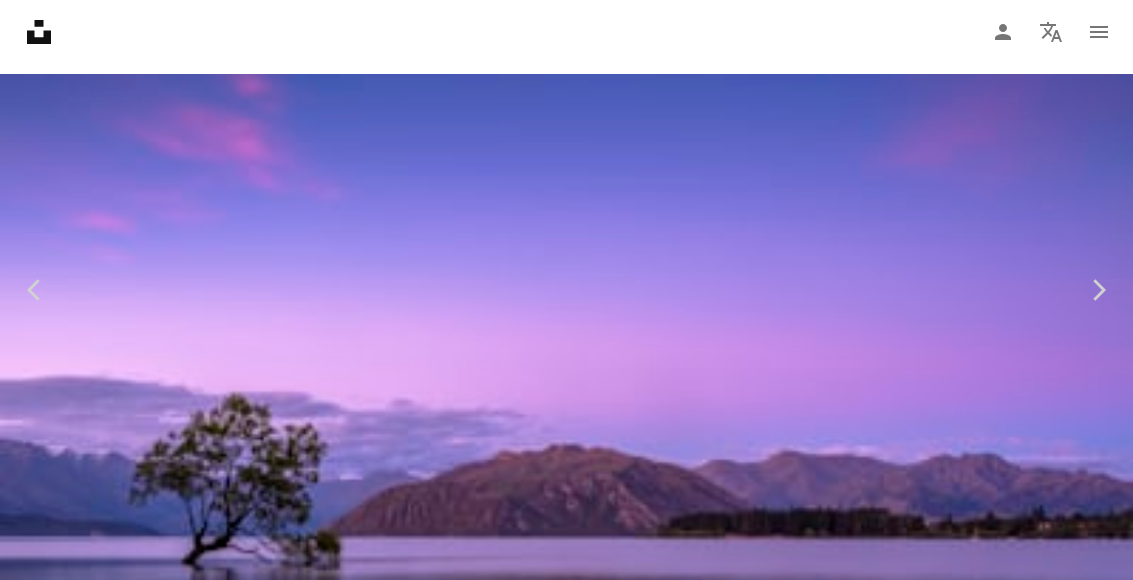 click on "An X shape Chevron left Chevron right [FIRST] [LAST] Available for hire A checkmark inside of a circle A heart A plus sign Edit image   Plus sign for Unsplash+ Download free Chevron down Zoom in Views 46,132,693 Downloads 556,563 Featured in Photos ,  Wallpapers A forward-right arrow Share Info icon Info More Actions Sunset over an Australian Beach A map marker [COUNTRY], [STATE], [CITY] Calendar outlined Published on  [MONTH] [DAY], [YEAR] Camera Canon, EOS 60D Safety Free to use under the  Unsplash License beach sea sunset sunrise ultrawide wallpaper sand landscape wallpaper dual monitor wallpaper sydney sunset wallpaper triple monitor wallpaper horizon cloudy sky dawn evening coast dusk seaside colours long exposure Free stock photos Browse premium related images on iStock  |  Save 20% with code UNSPLASH20 View more on iStock  ↗ Related images" at bounding box center (566, 223509) 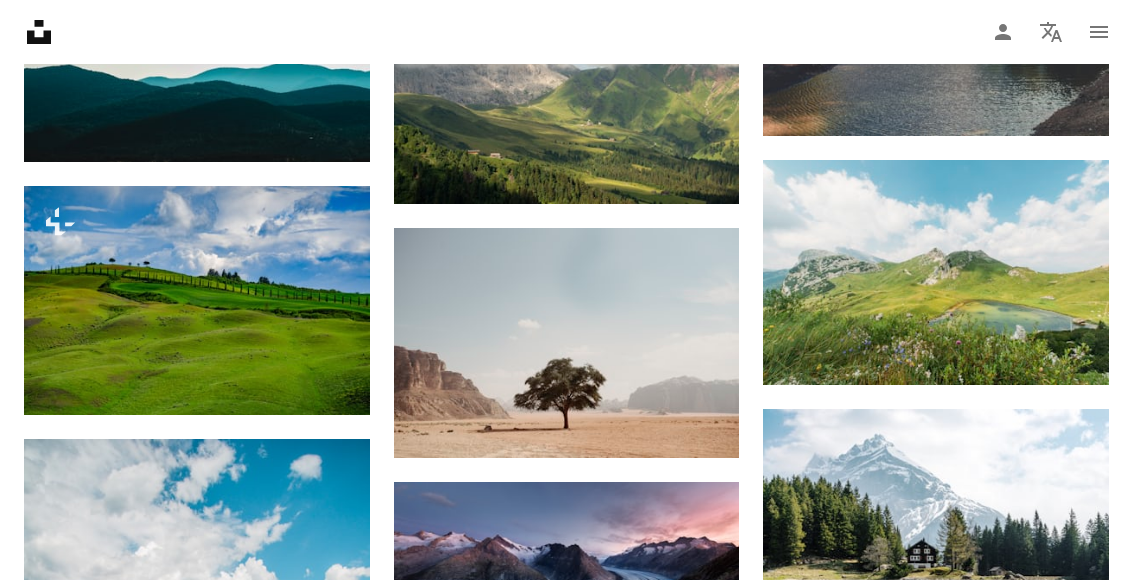 scroll, scrollTop: 14453, scrollLeft: 0, axis: vertical 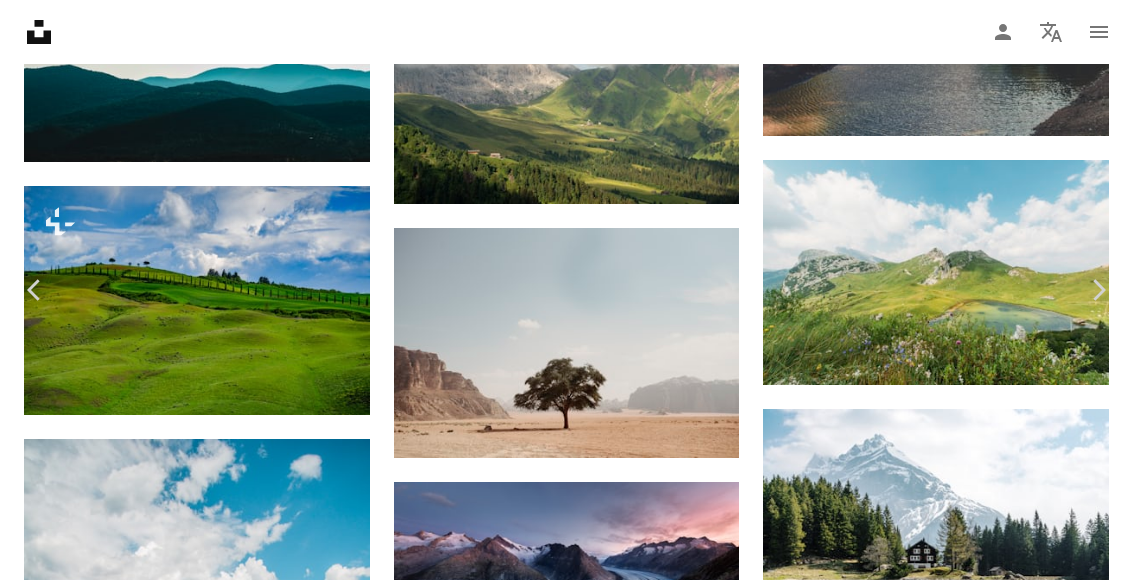 click on "Chevron right" at bounding box center (1098, 290) 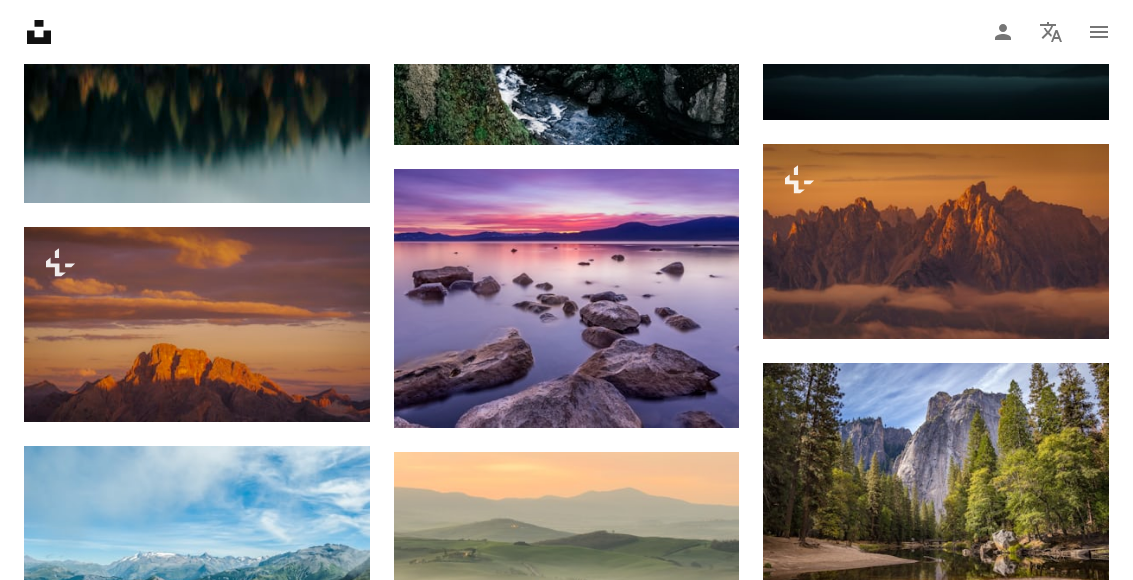 scroll, scrollTop: 12977, scrollLeft: 0, axis: vertical 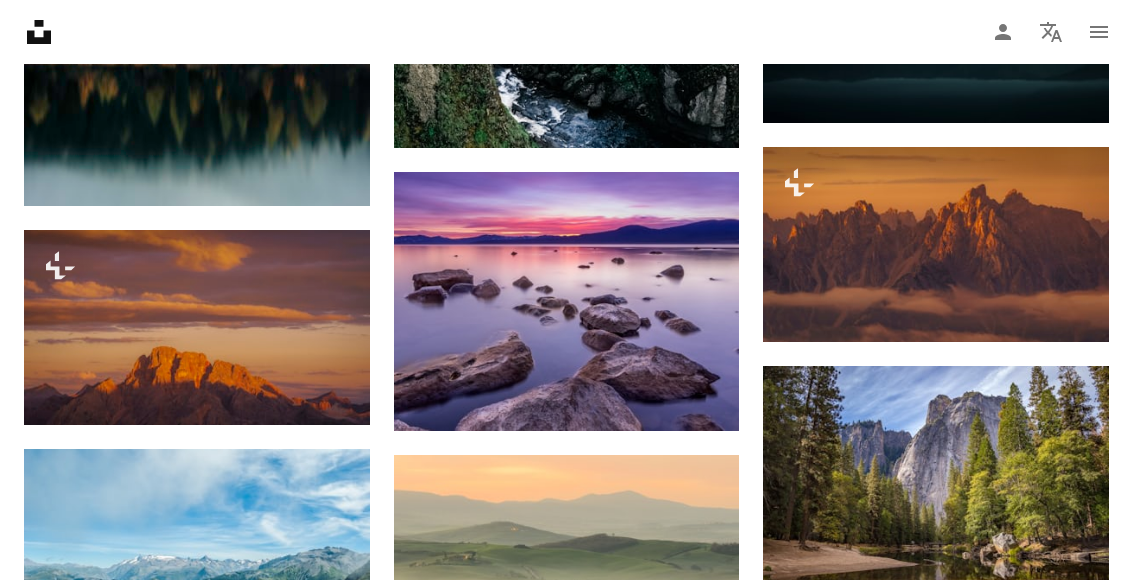 click at bounding box center [567, 301] 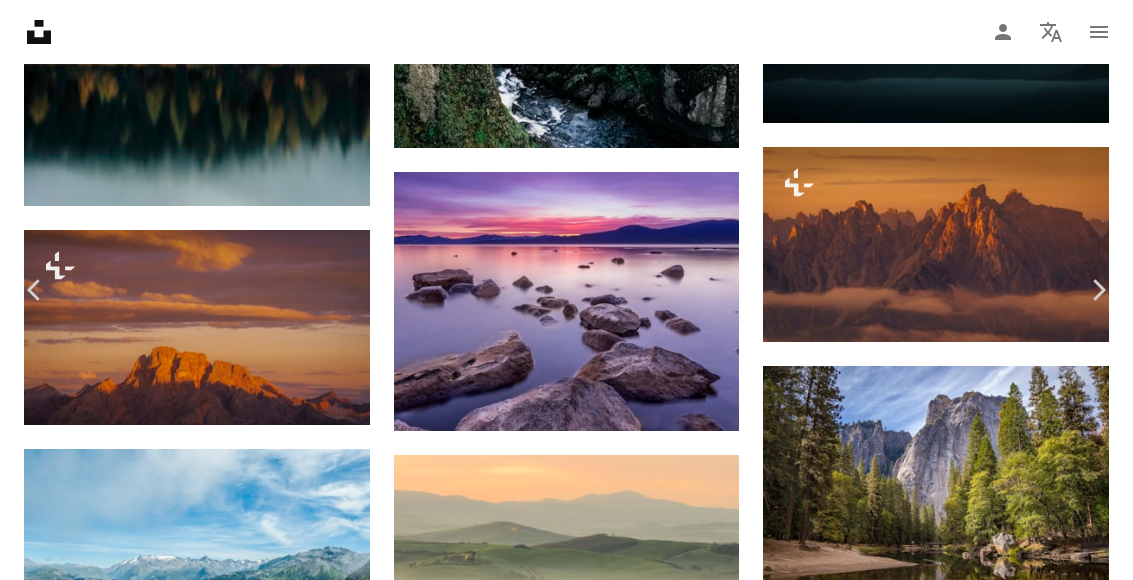 scroll, scrollTop: 89, scrollLeft: 0, axis: vertical 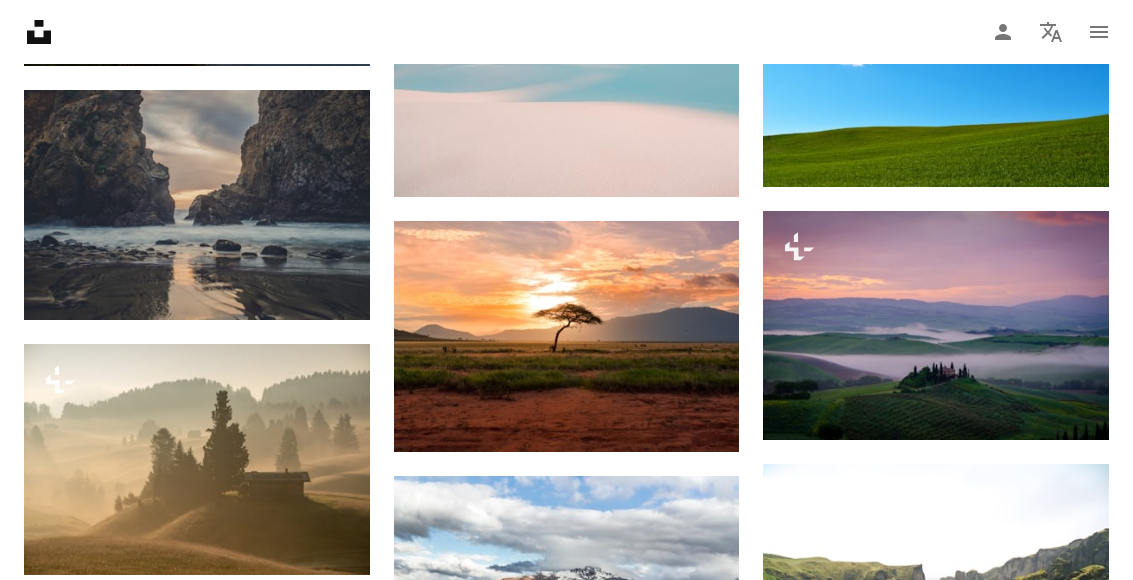 click at bounding box center (936, 325) 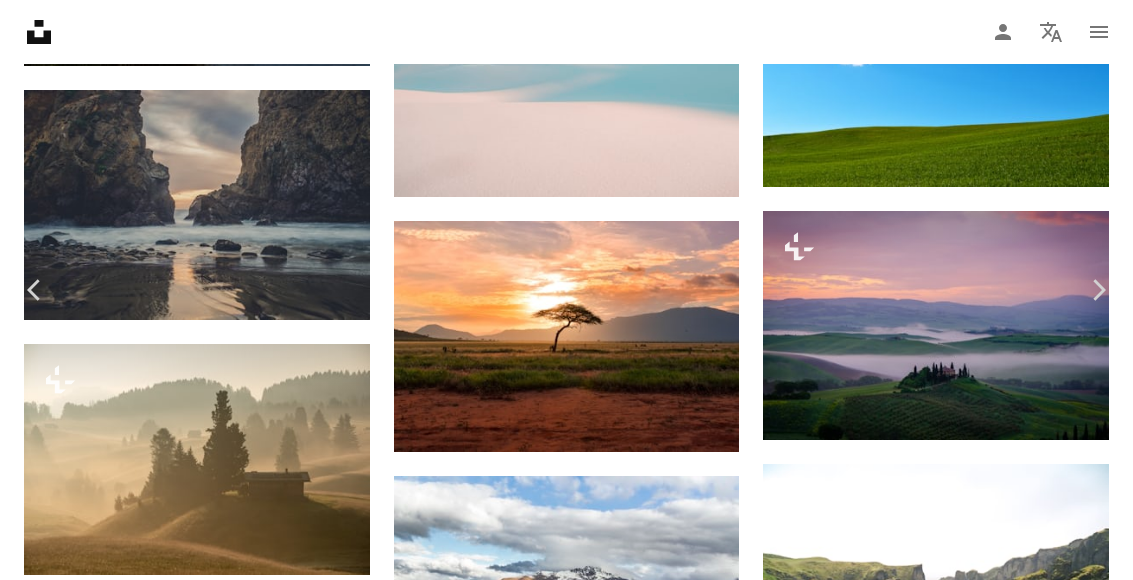 click on "Zoom in" at bounding box center [559, 12227] 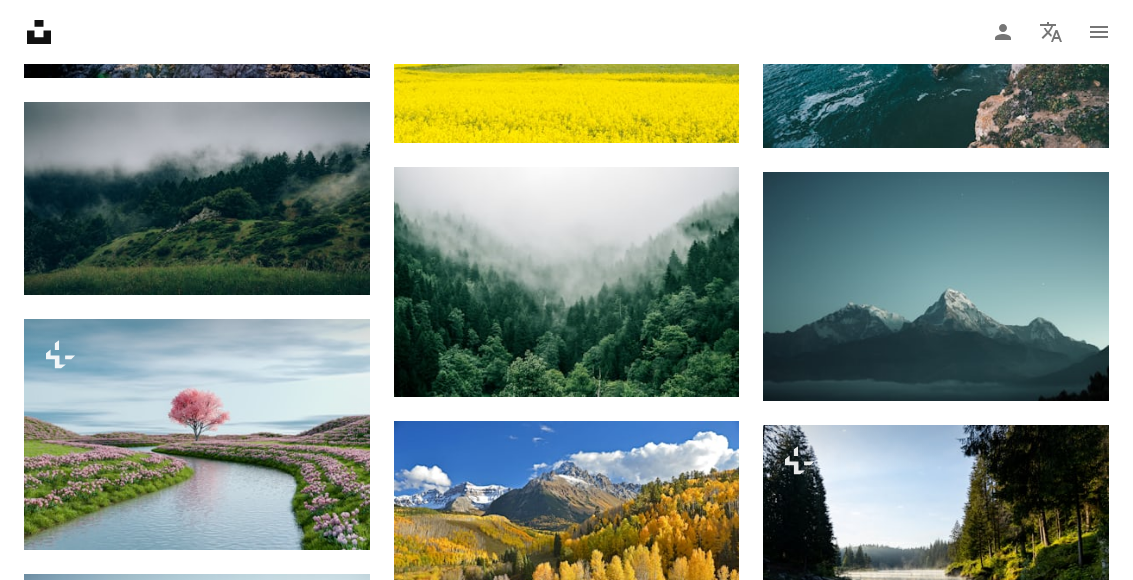 scroll, scrollTop: 10116, scrollLeft: 0, axis: vertical 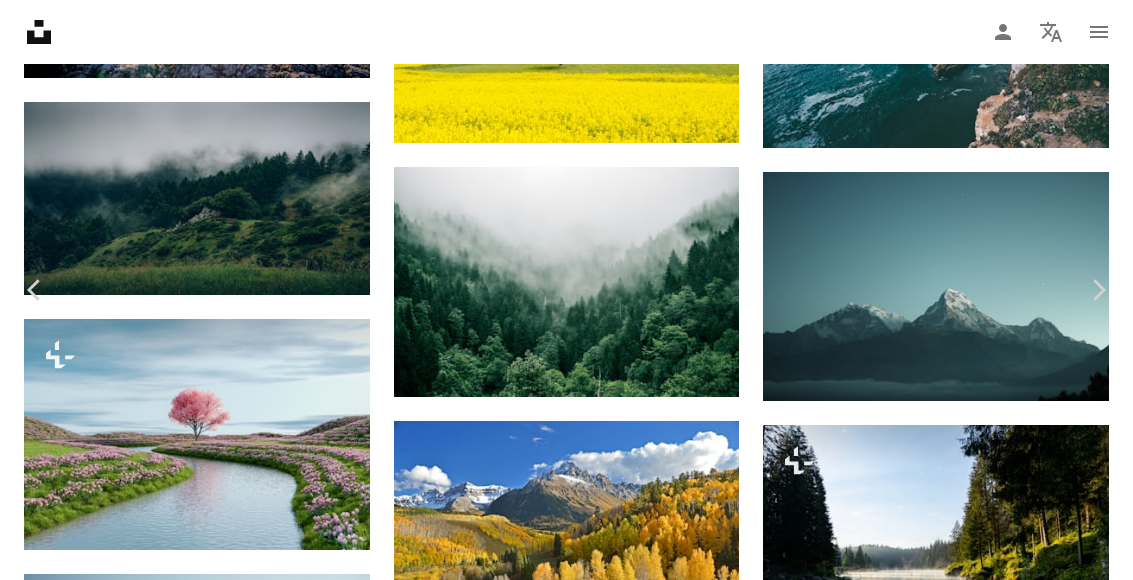 click on "Chevron right" at bounding box center [1098, 290] 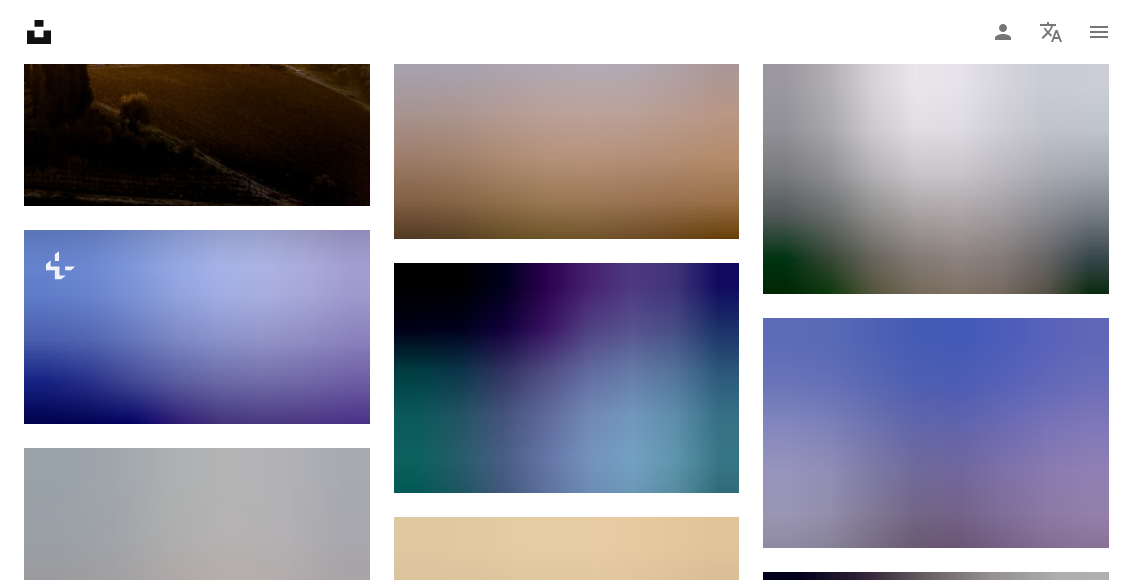 scroll, scrollTop: 20574, scrollLeft: 0, axis: vertical 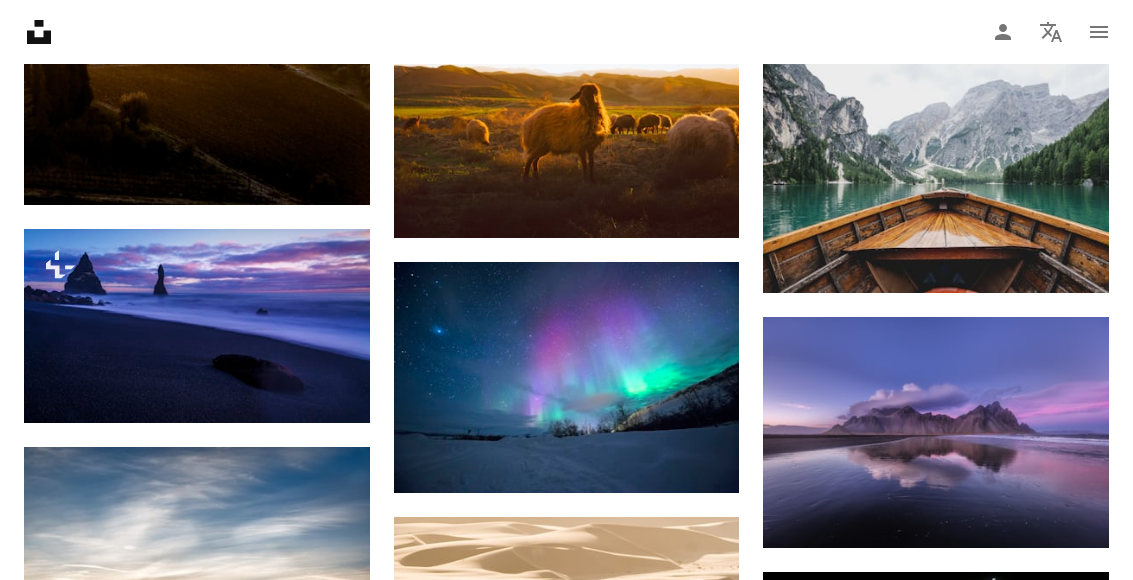 click at bounding box center [936, 432] 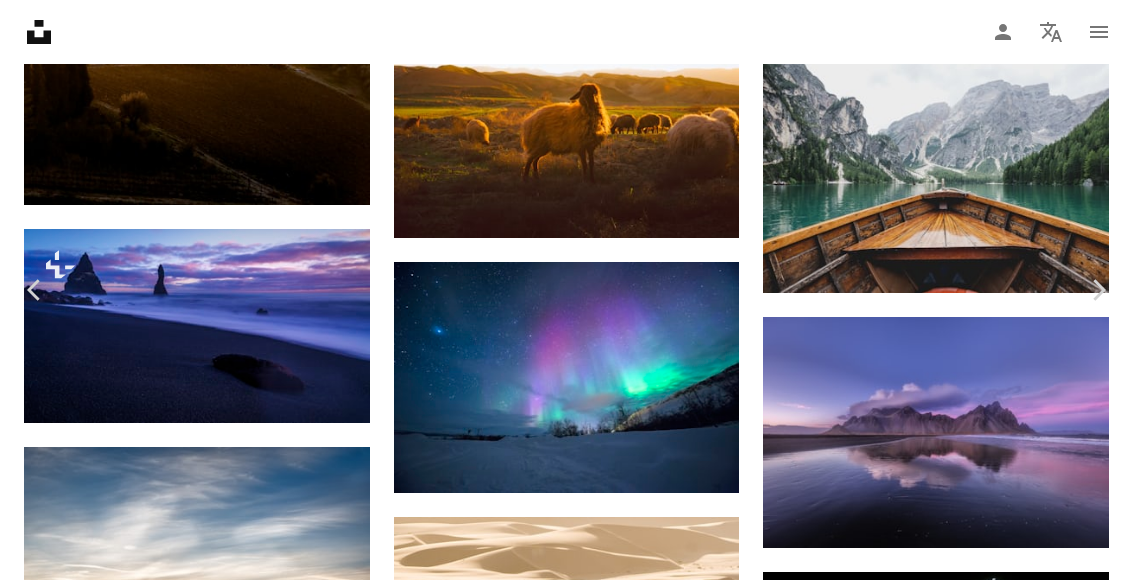 click on "Chevron right" 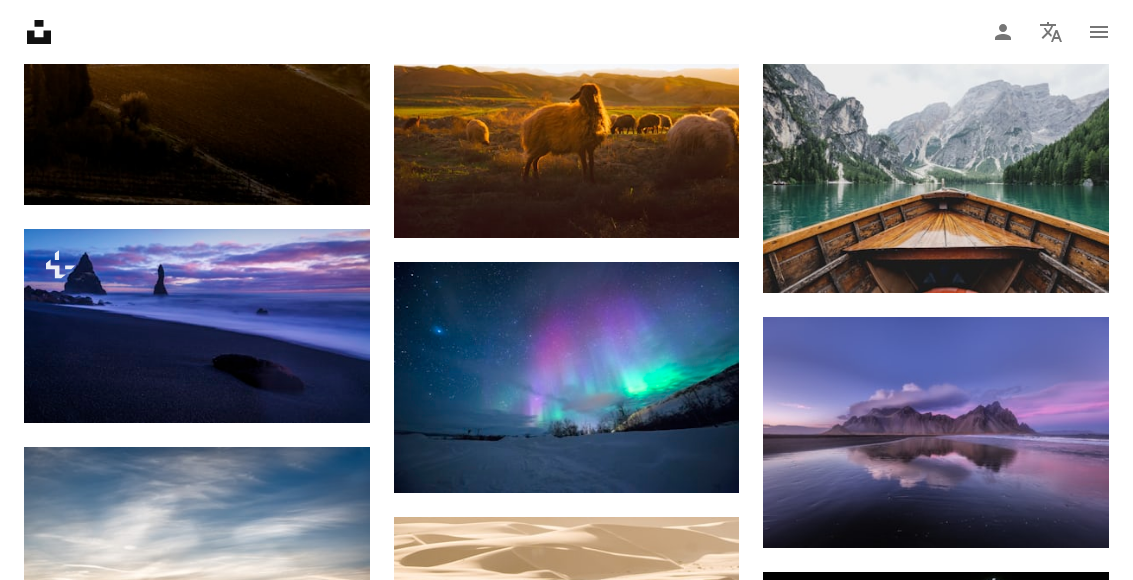 click at bounding box center (197, 326) 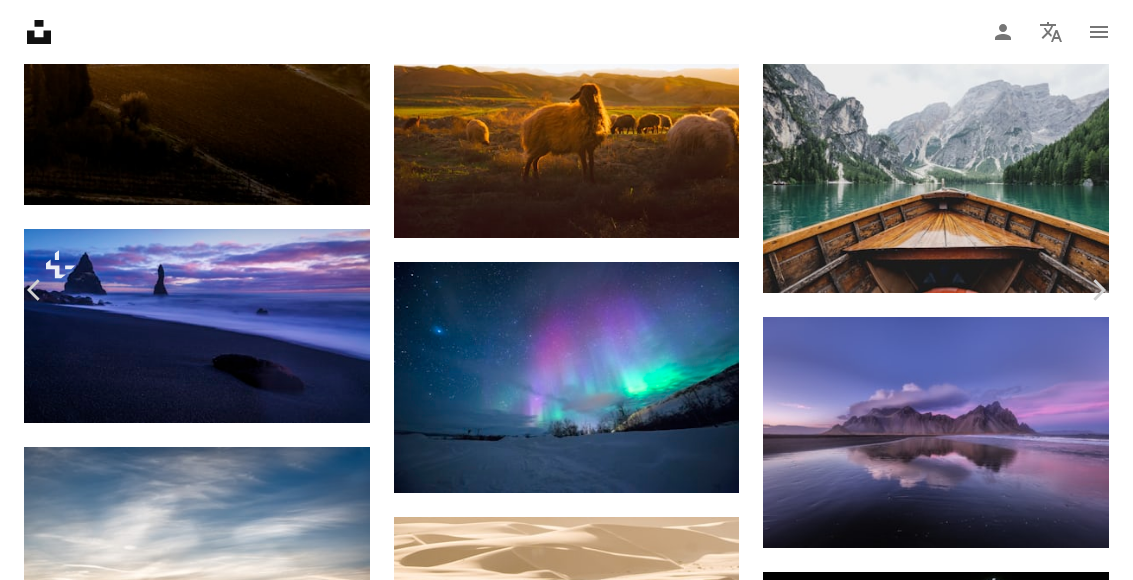 click on "Chevron right" 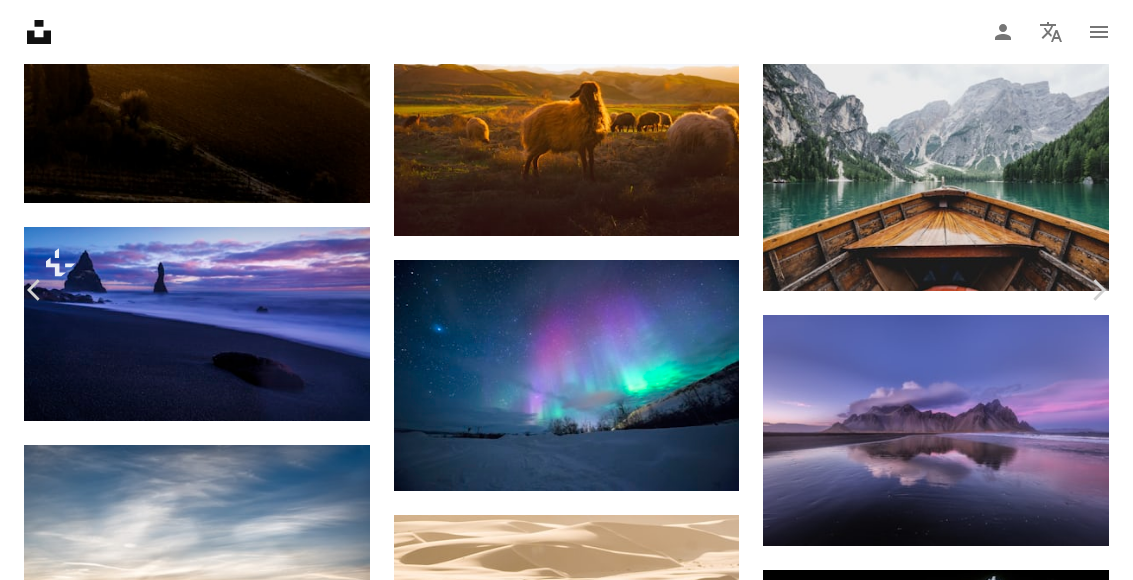 click 